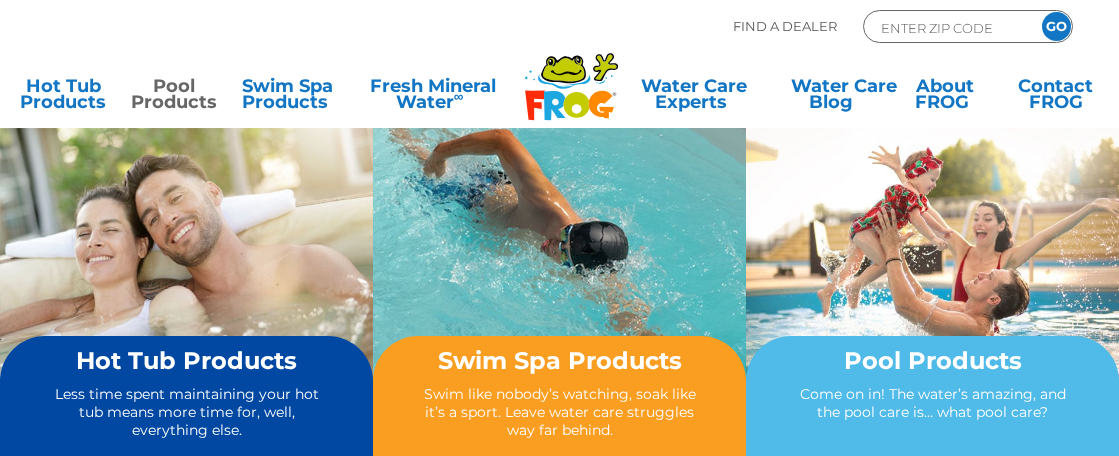 scroll, scrollTop: 0, scrollLeft: 0, axis: both 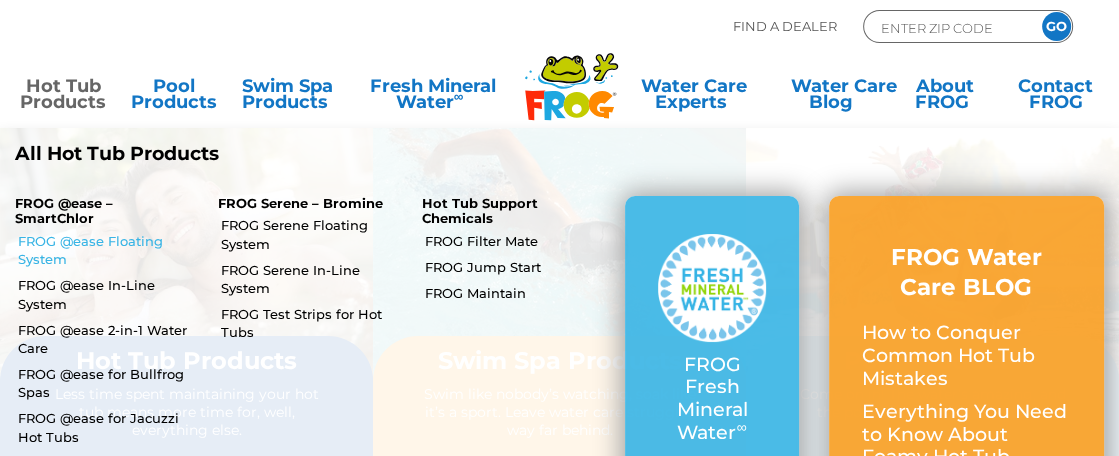 click on "FROG @ease Floating System" at bounding box center [110, 250] 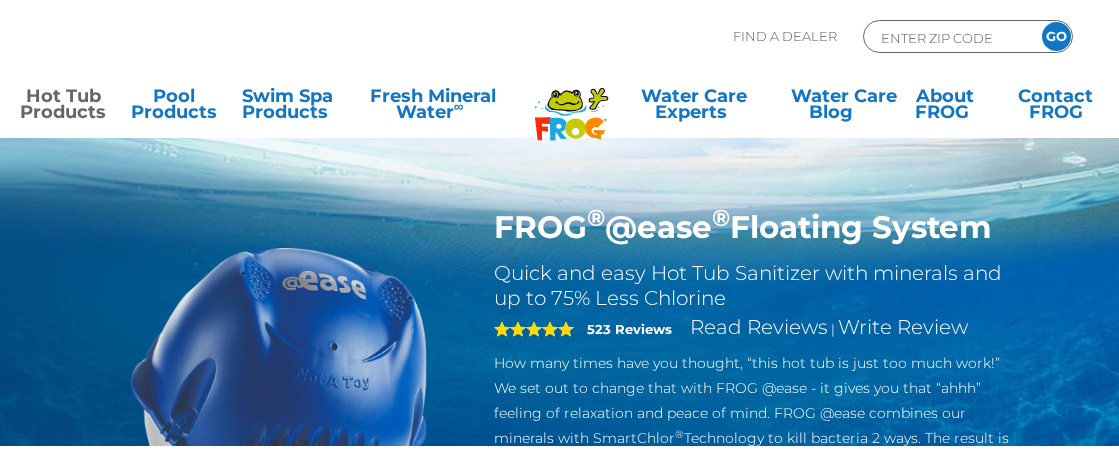 scroll, scrollTop: 0, scrollLeft: 0, axis: both 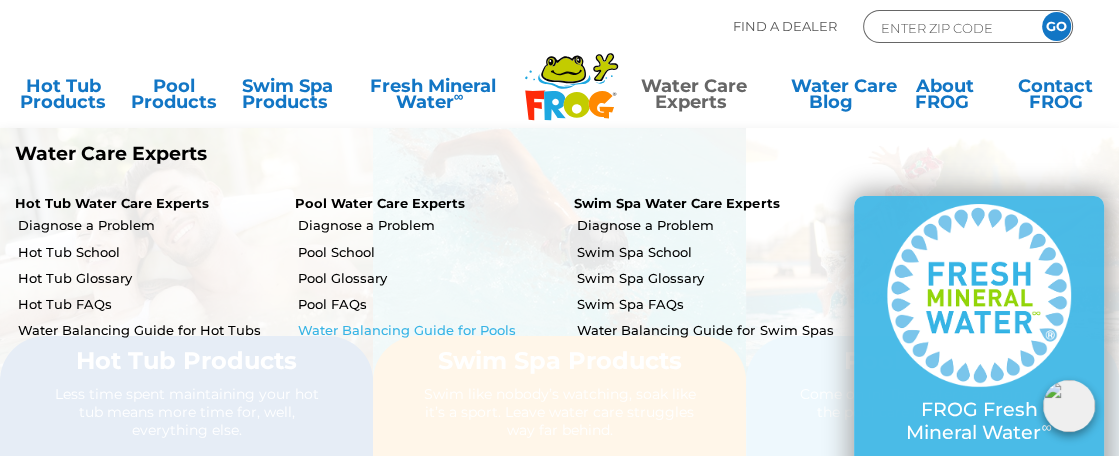 click on "Water Balancing Guide for Pools" at bounding box center [429, 330] 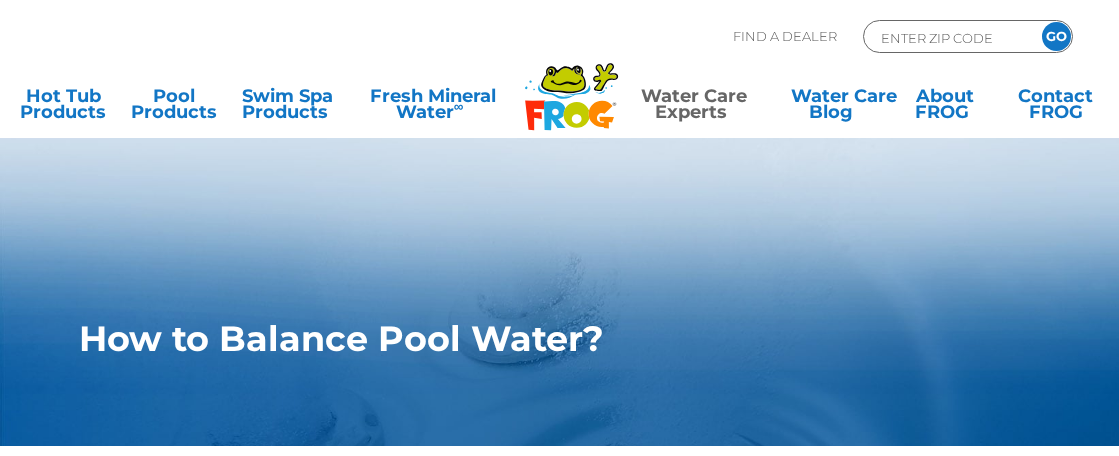 scroll, scrollTop: 0, scrollLeft: 0, axis: both 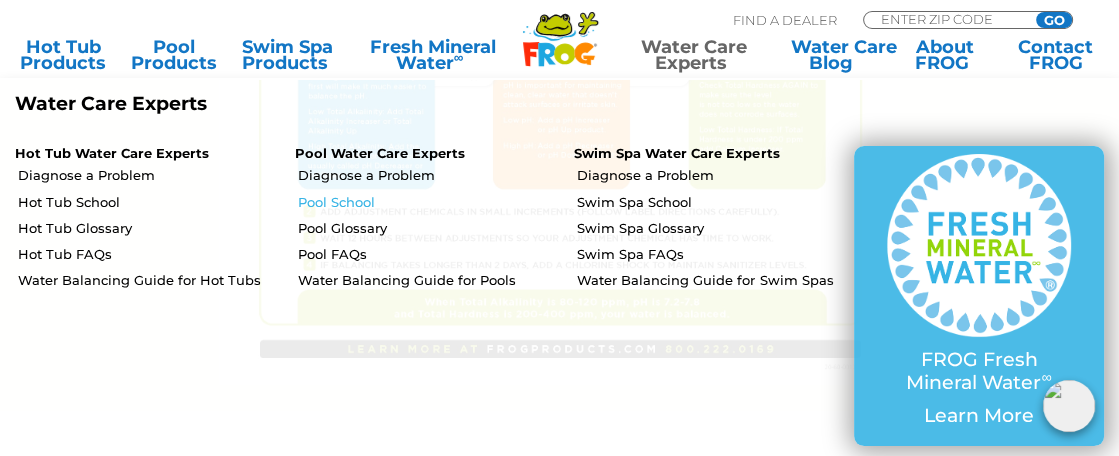 click on "Pool School" at bounding box center (429, 202) 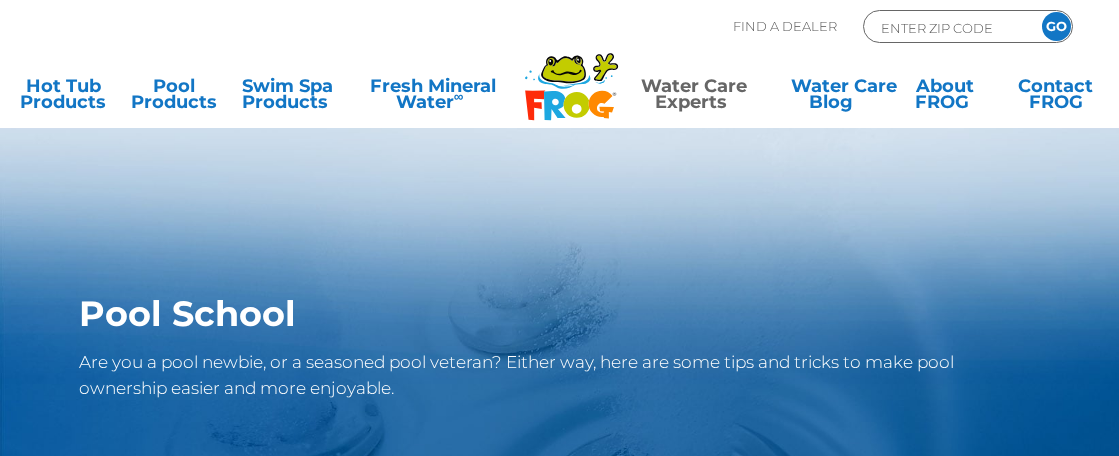 scroll, scrollTop: 0, scrollLeft: 0, axis: both 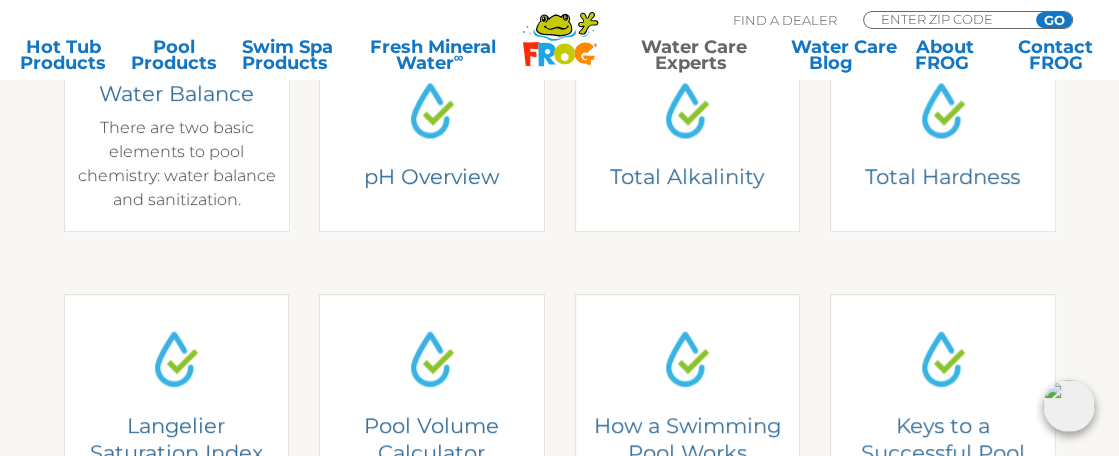 click on "Understanding Water Balance There are two basic elements to pool chemistry: water balance and sanitization." at bounding box center [176, 132] 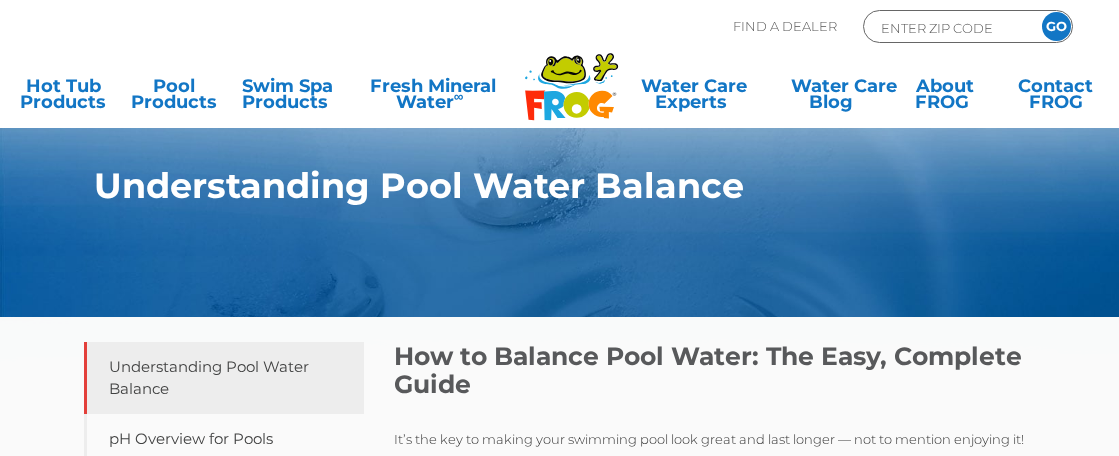 scroll, scrollTop: 0, scrollLeft: 0, axis: both 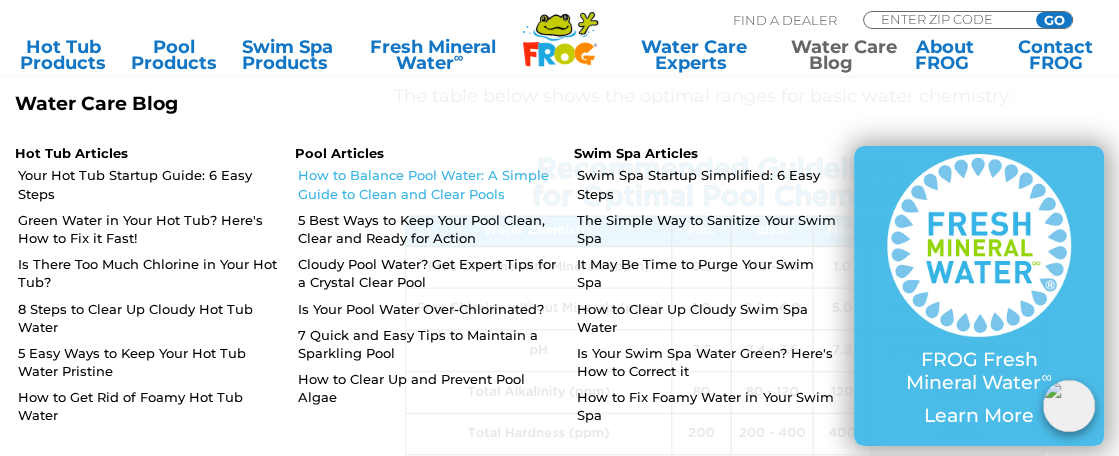 click on "How to Balance Pool Water: A Simple Guide to Clean and Clear Pools" at bounding box center (429, 184) 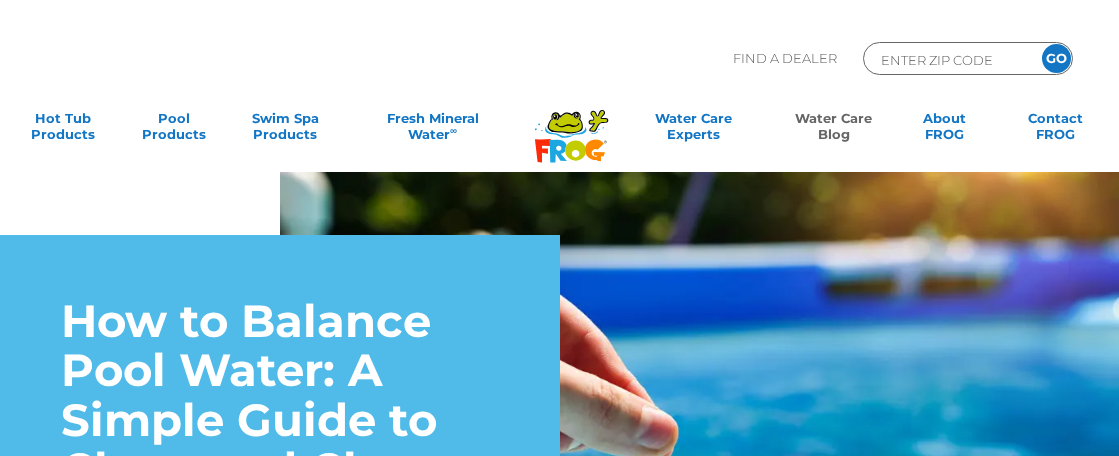 scroll, scrollTop: 0, scrollLeft: 0, axis: both 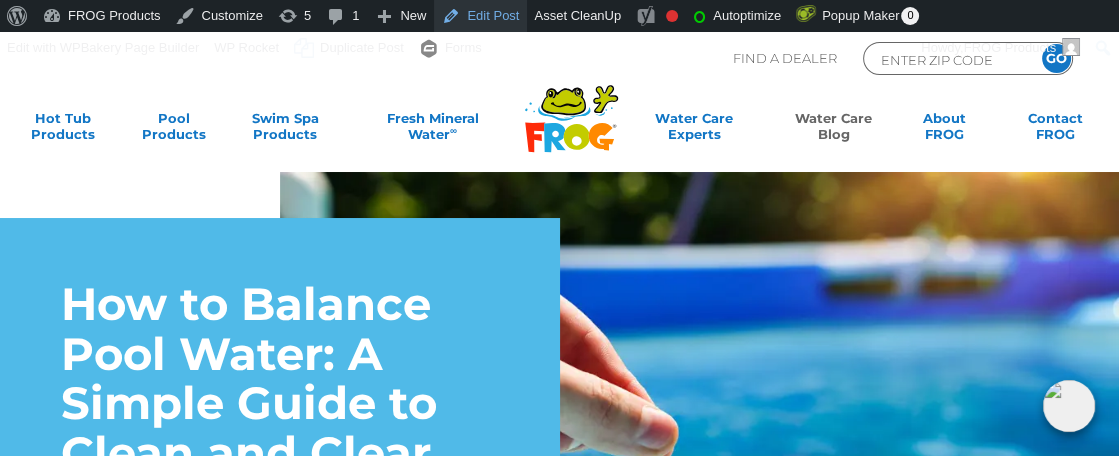 click on "Edit Post" at bounding box center [480, 16] 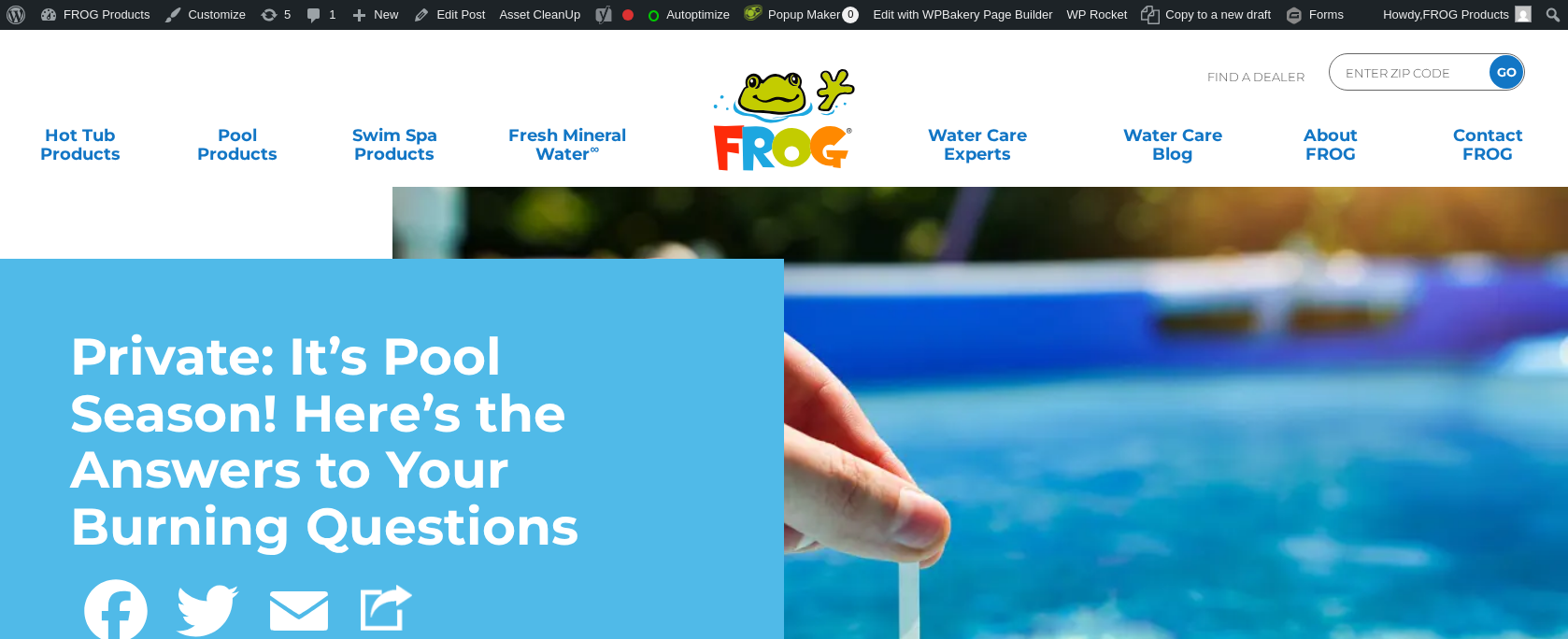 scroll, scrollTop: 0, scrollLeft: 0, axis: both 